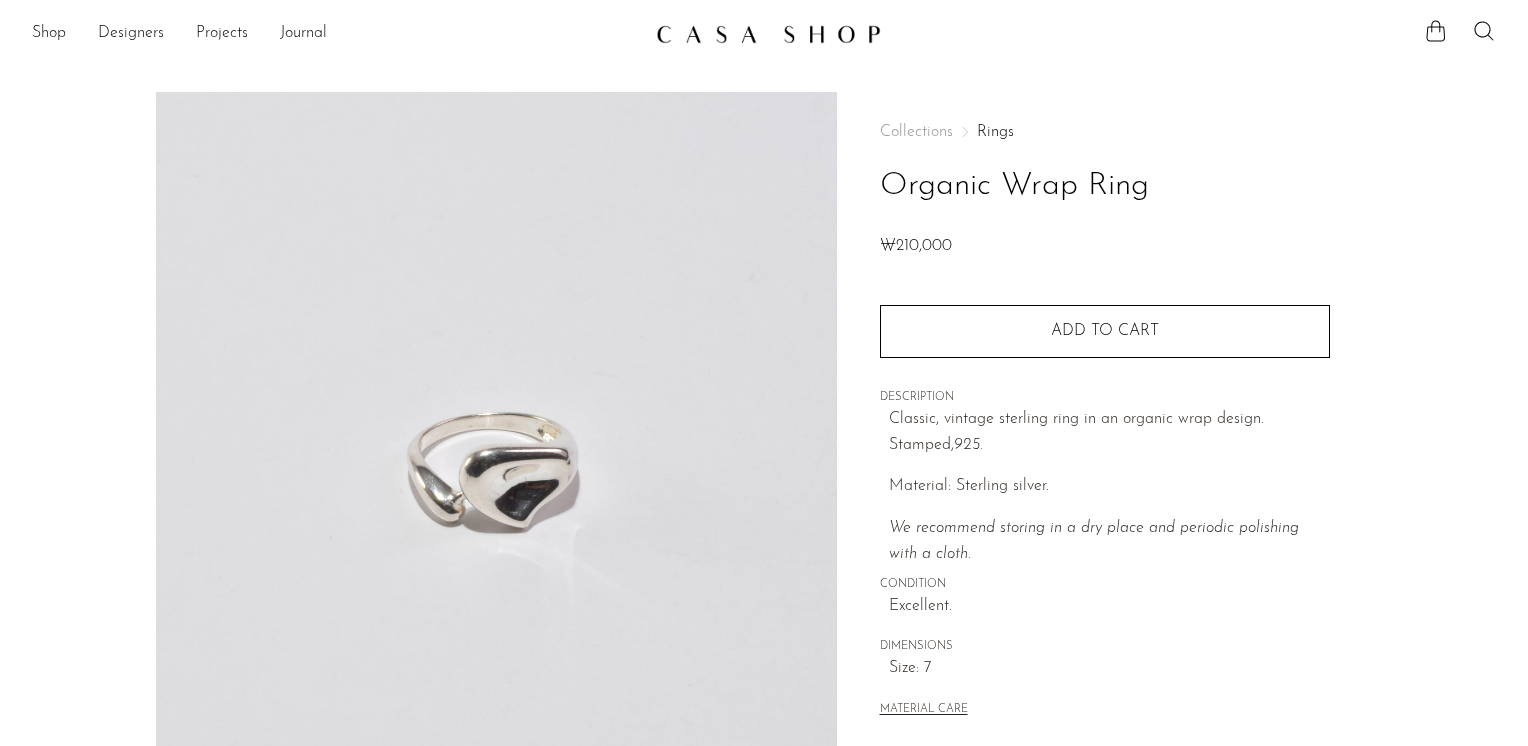 scroll, scrollTop: 0, scrollLeft: 0, axis: both 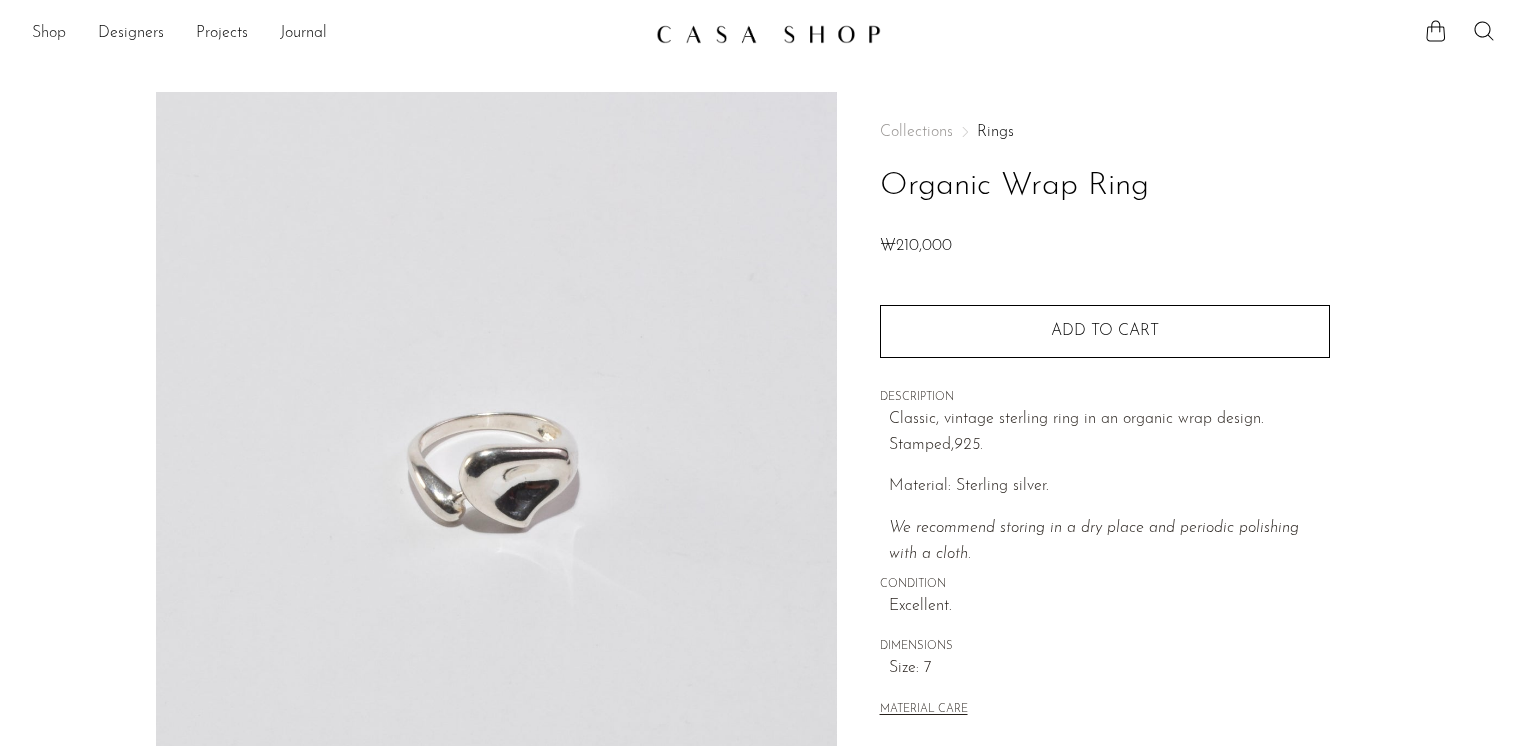 click on "Shop" at bounding box center (49, 34) 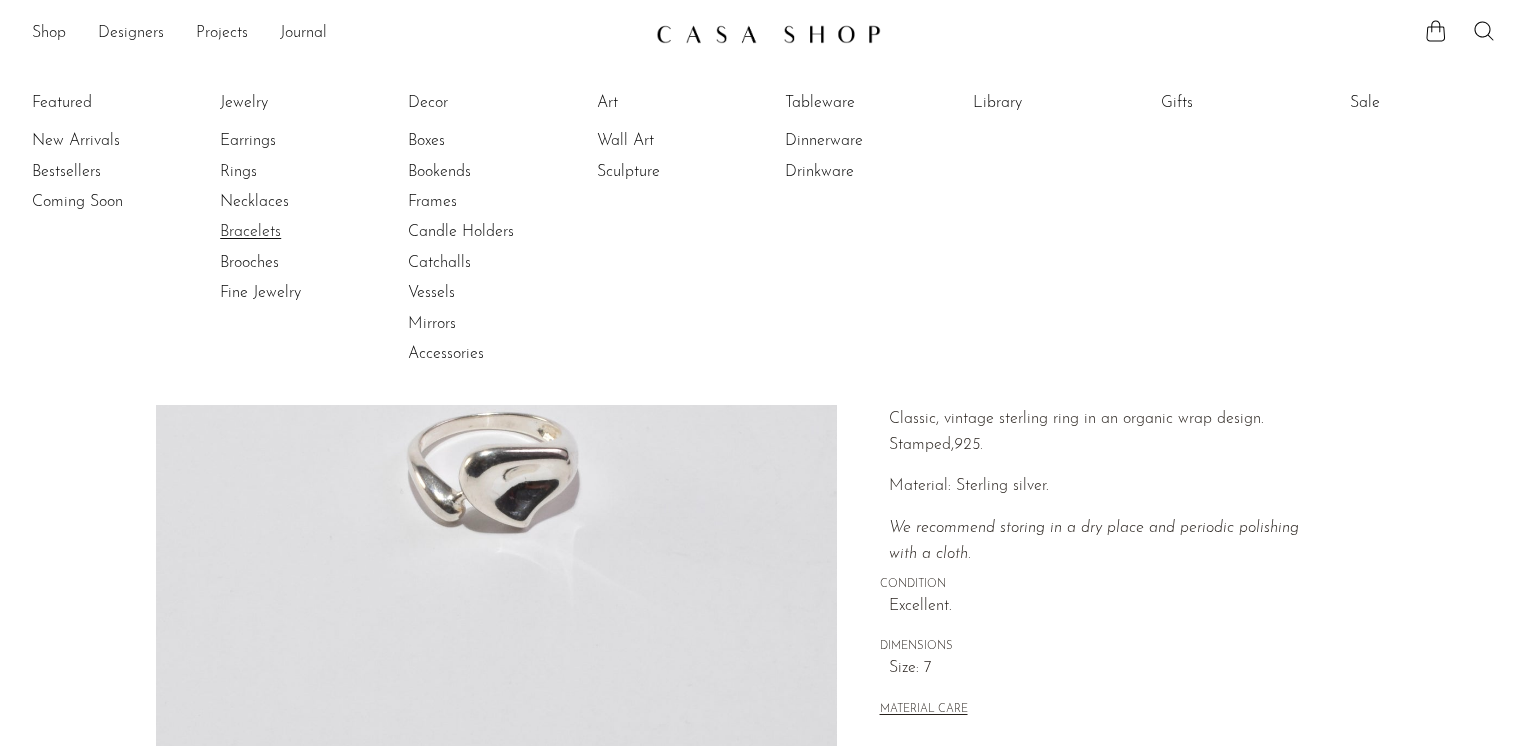 click on "Bracelets" at bounding box center [295, 232] 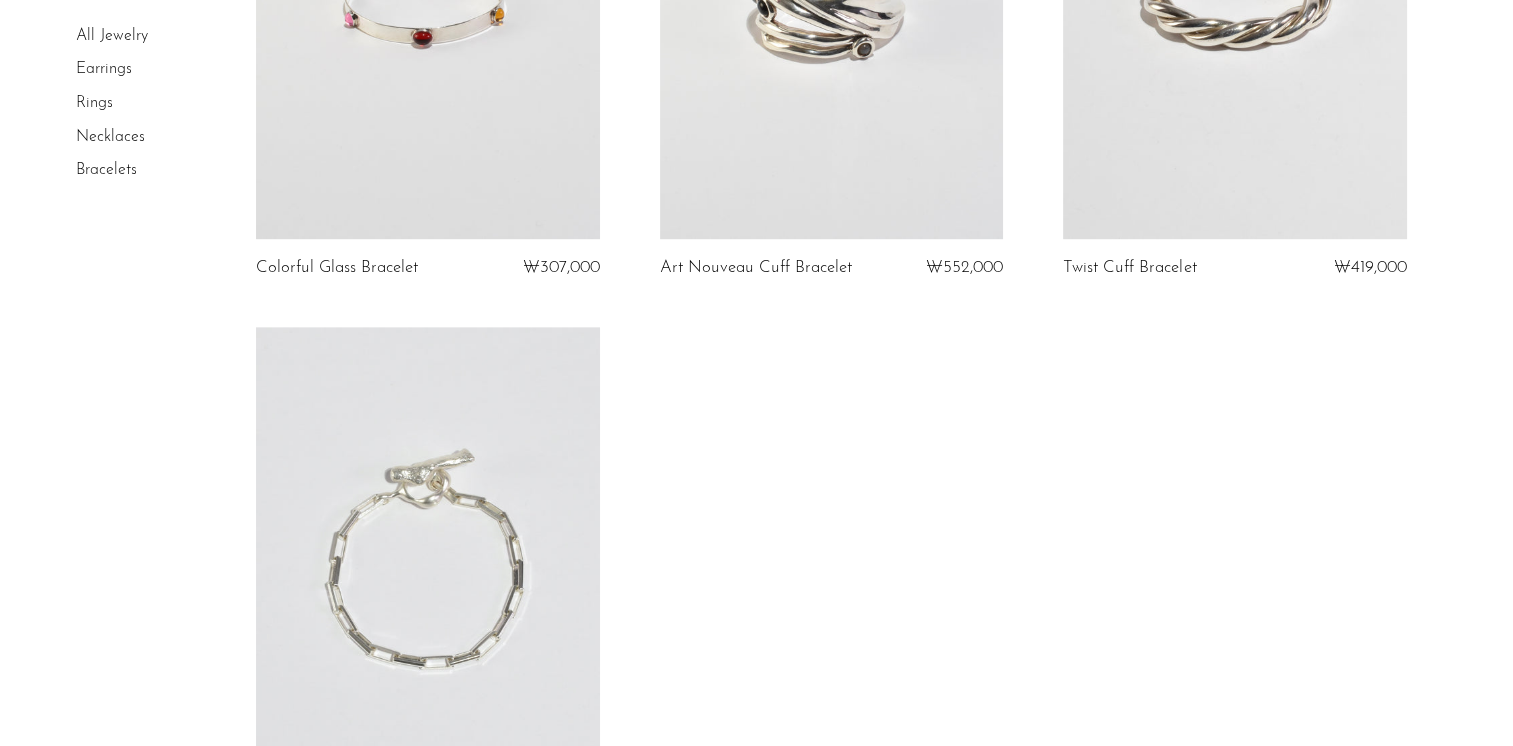scroll, scrollTop: 2136, scrollLeft: 0, axis: vertical 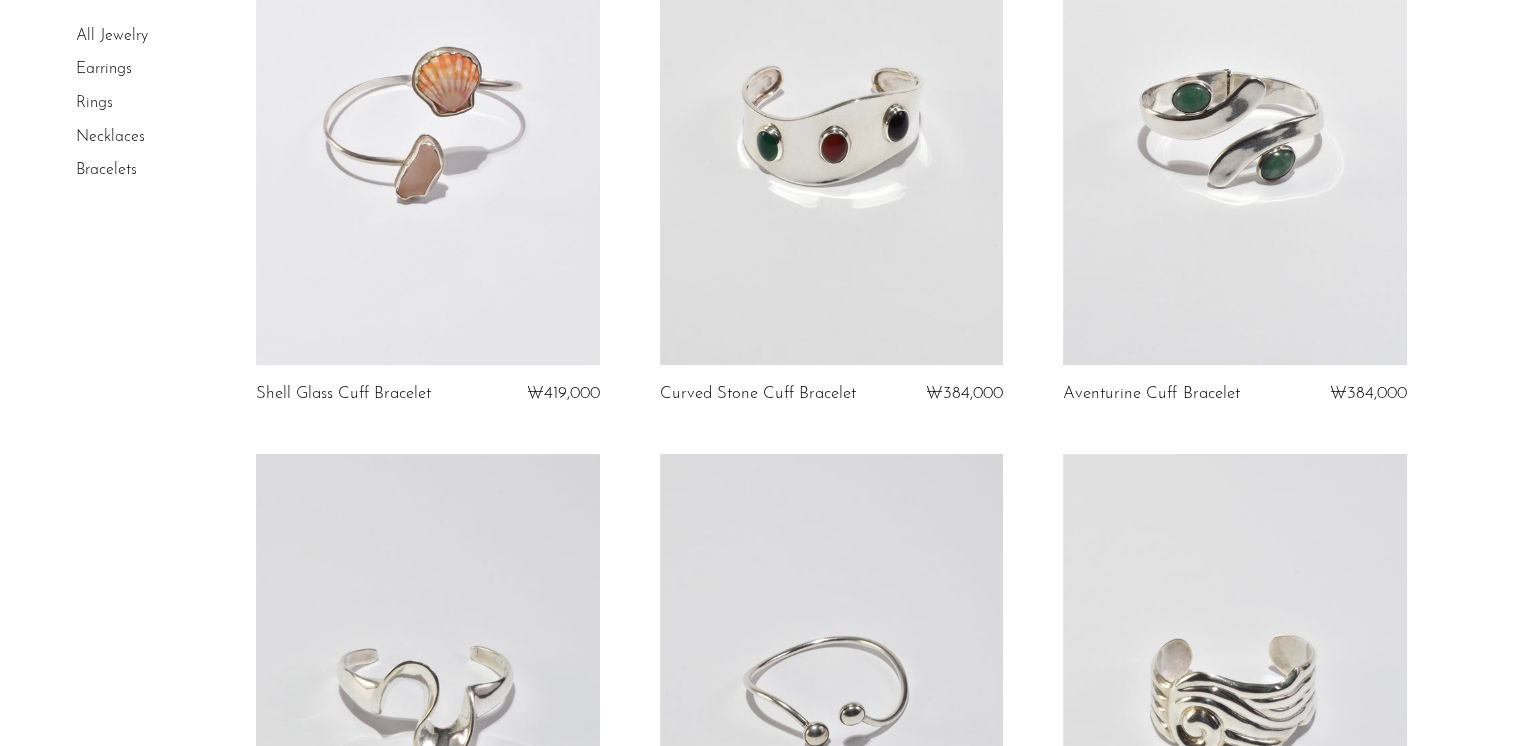 click at bounding box center [1235, 694] 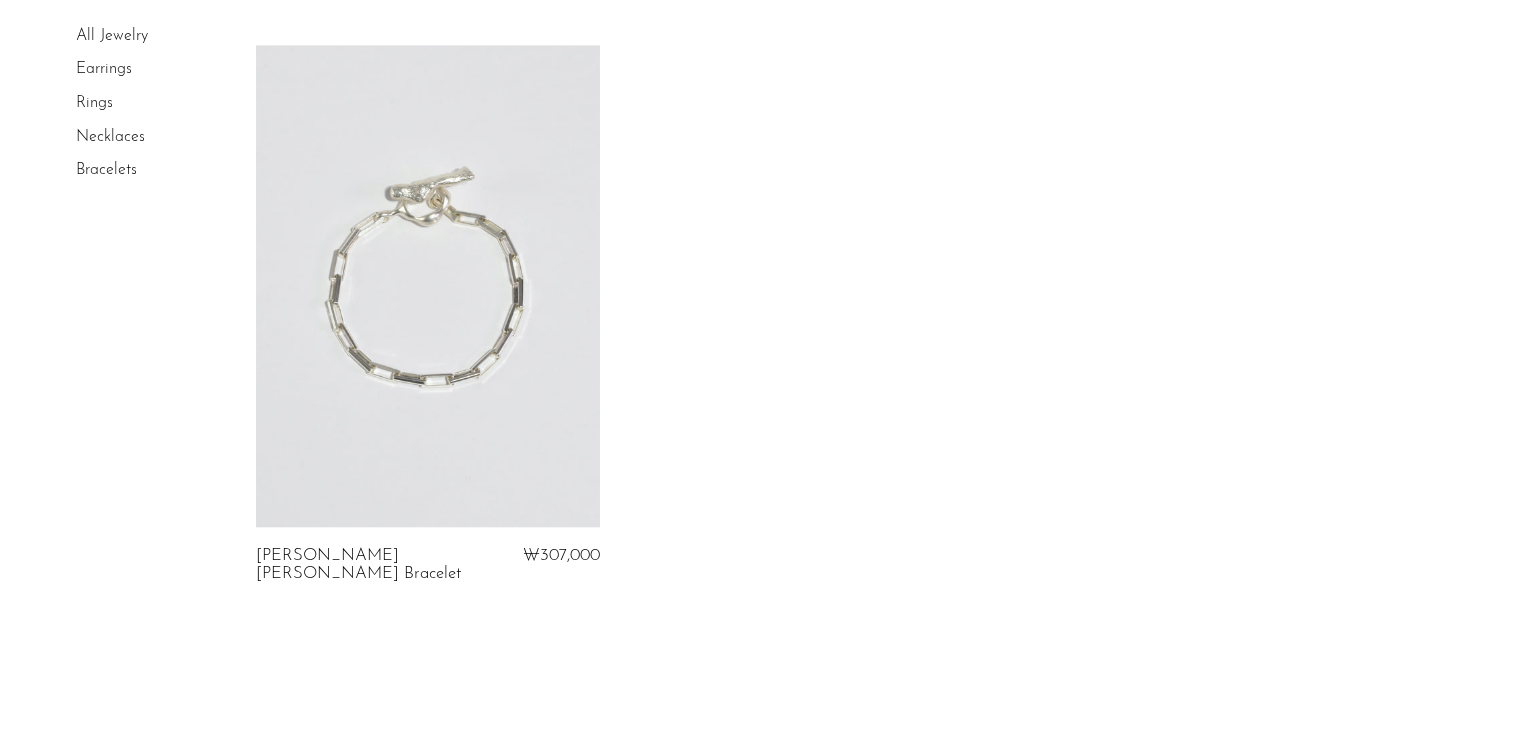 scroll, scrollTop: 2300, scrollLeft: 0, axis: vertical 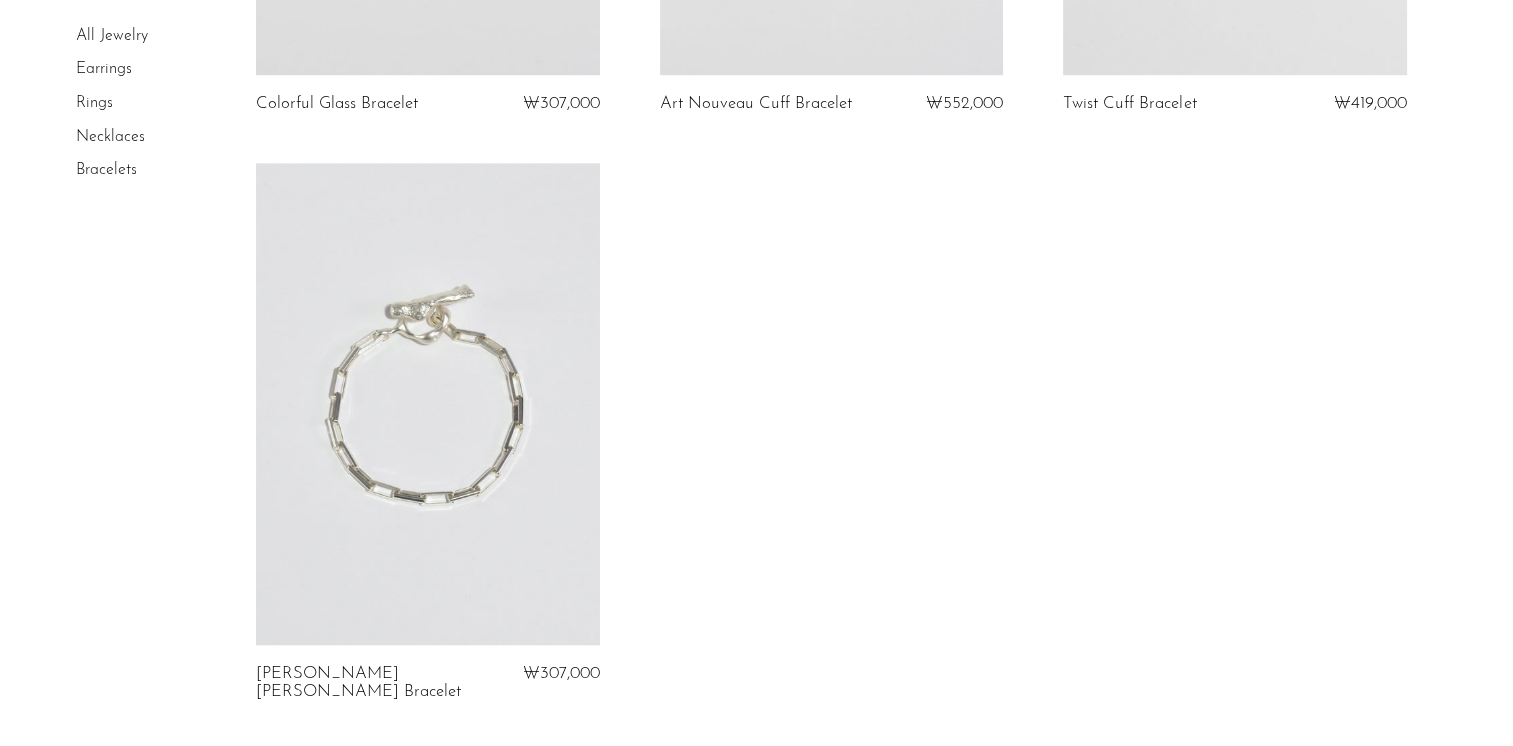 click at bounding box center (428, 403) 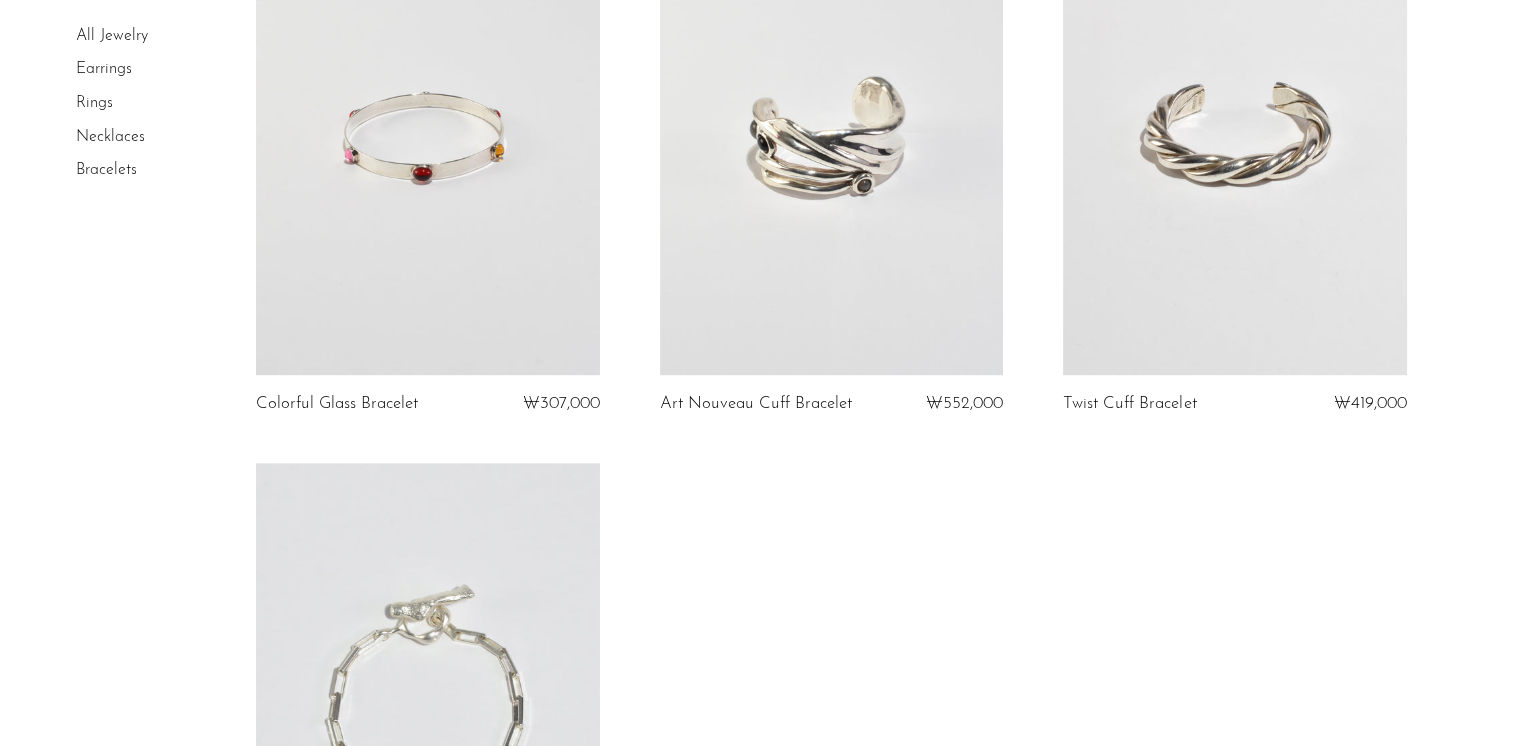 click at bounding box center (428, 133) 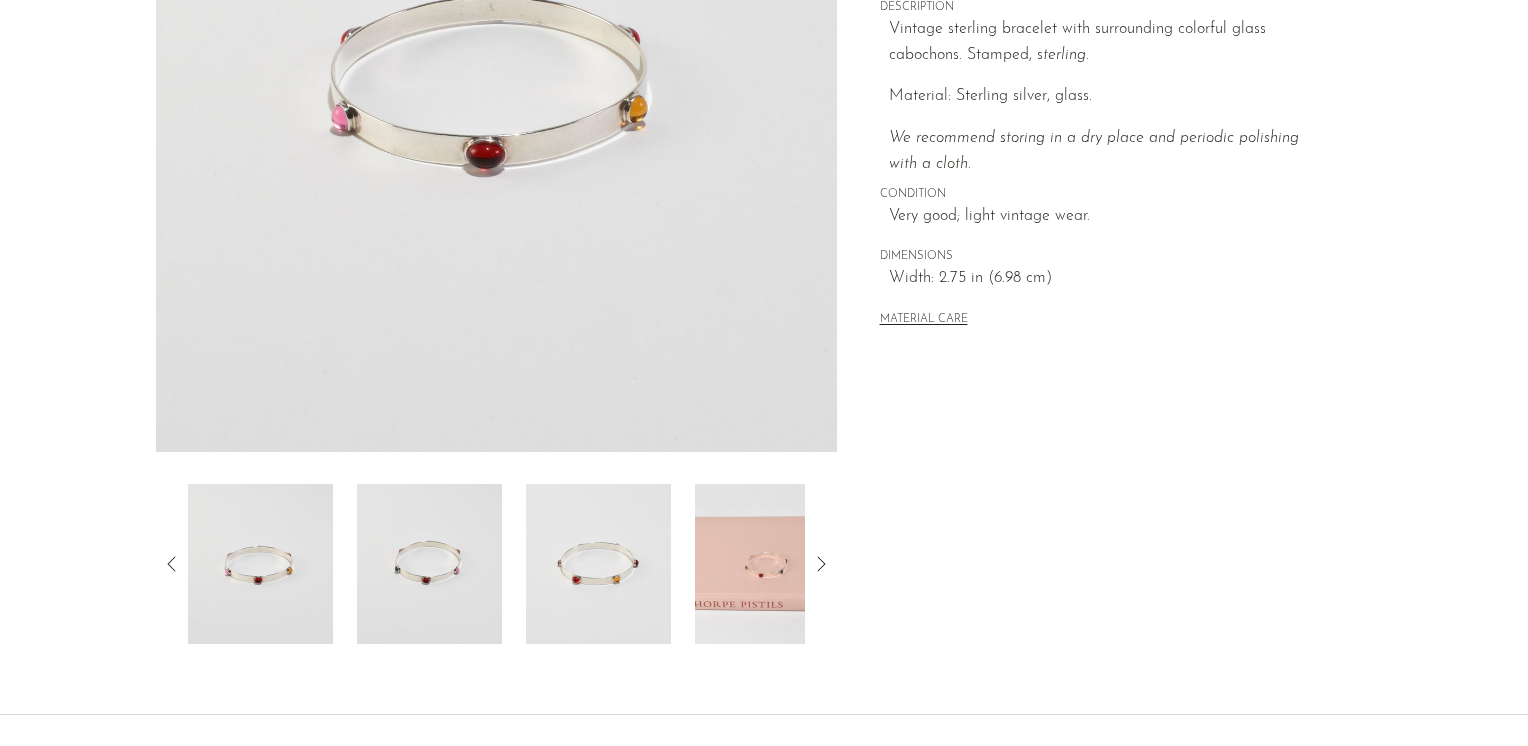 scroll, scrollTop: 400, scrollLeft: 0, axis: vertical 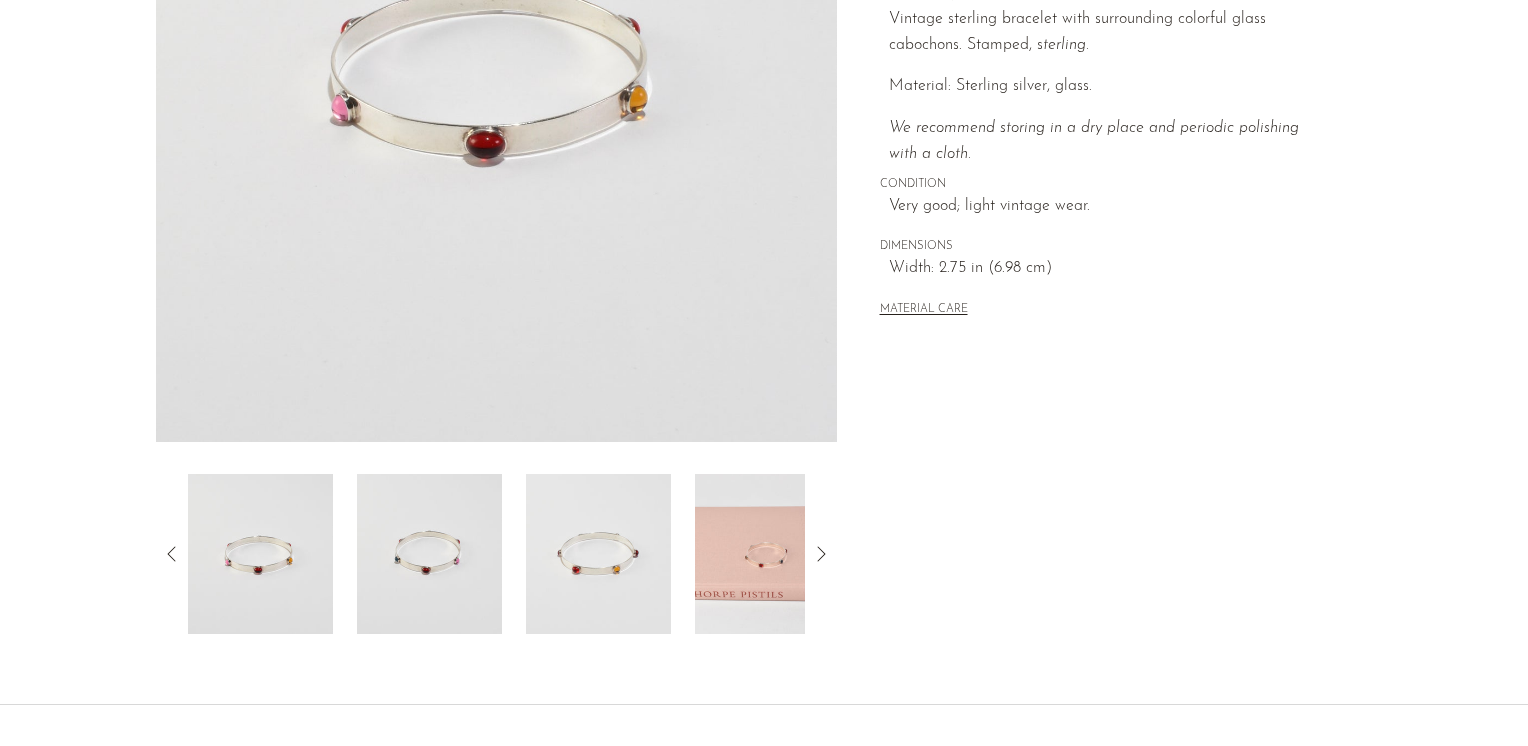 click at bounding box center (429, 554) 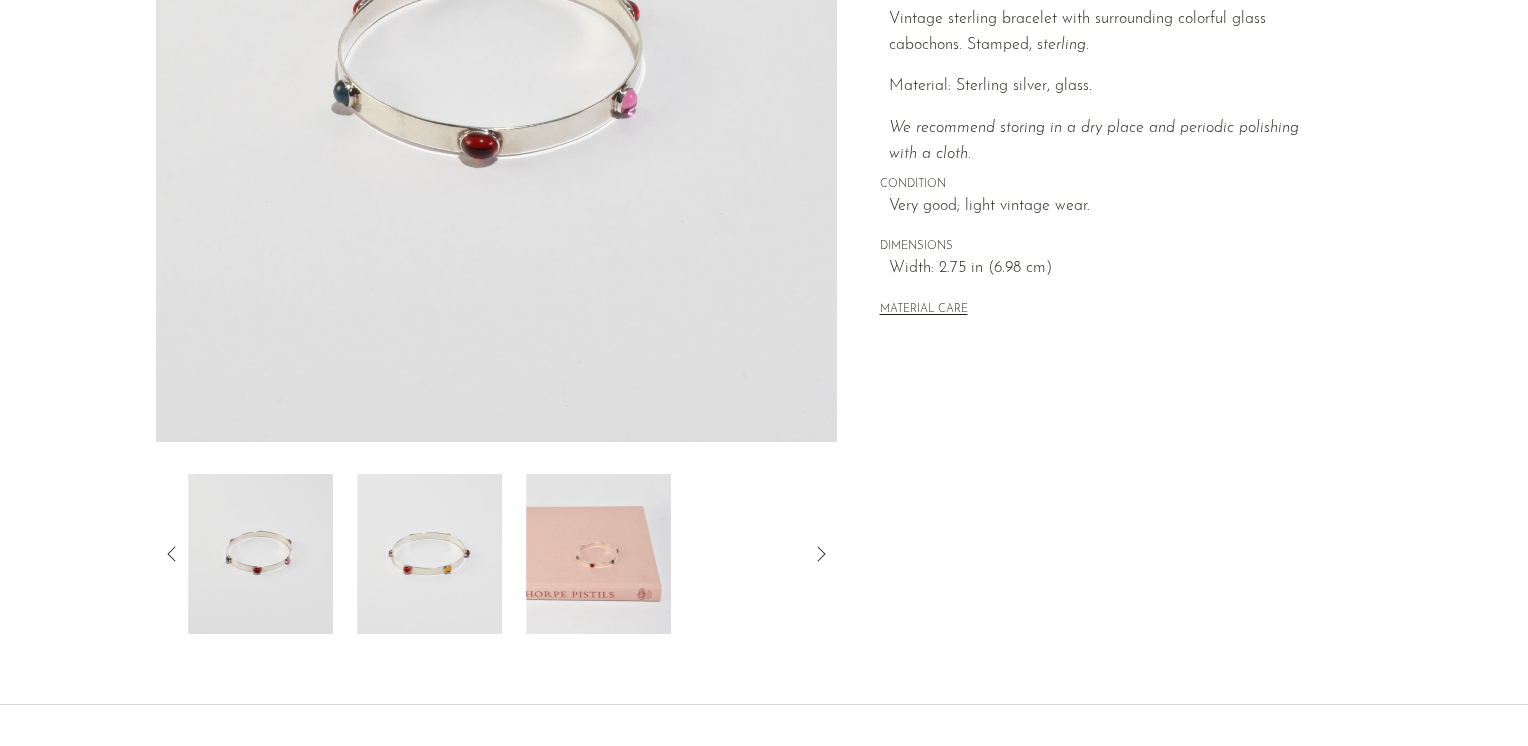 click at bounding box center (429, 554) 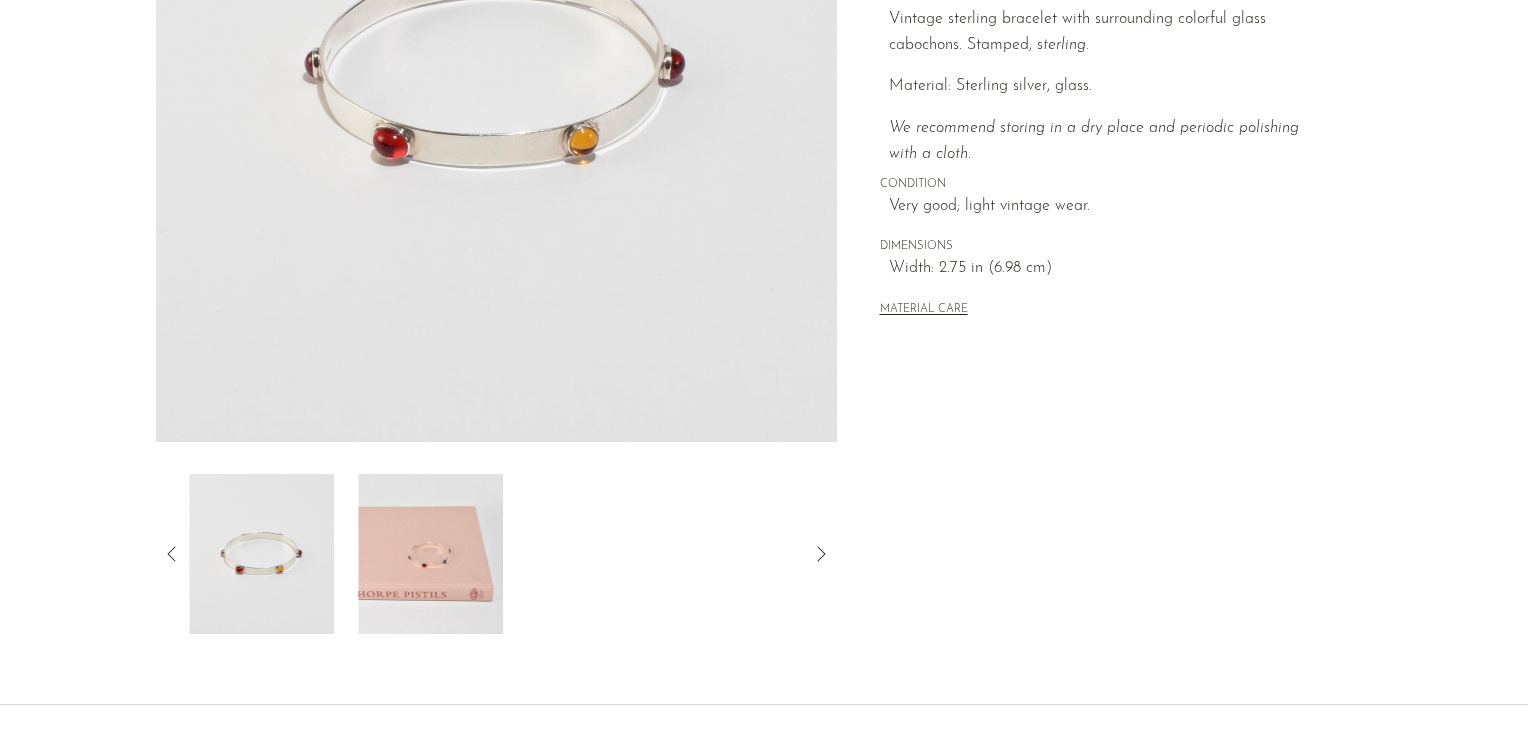 click at bounding box center [430, 554] 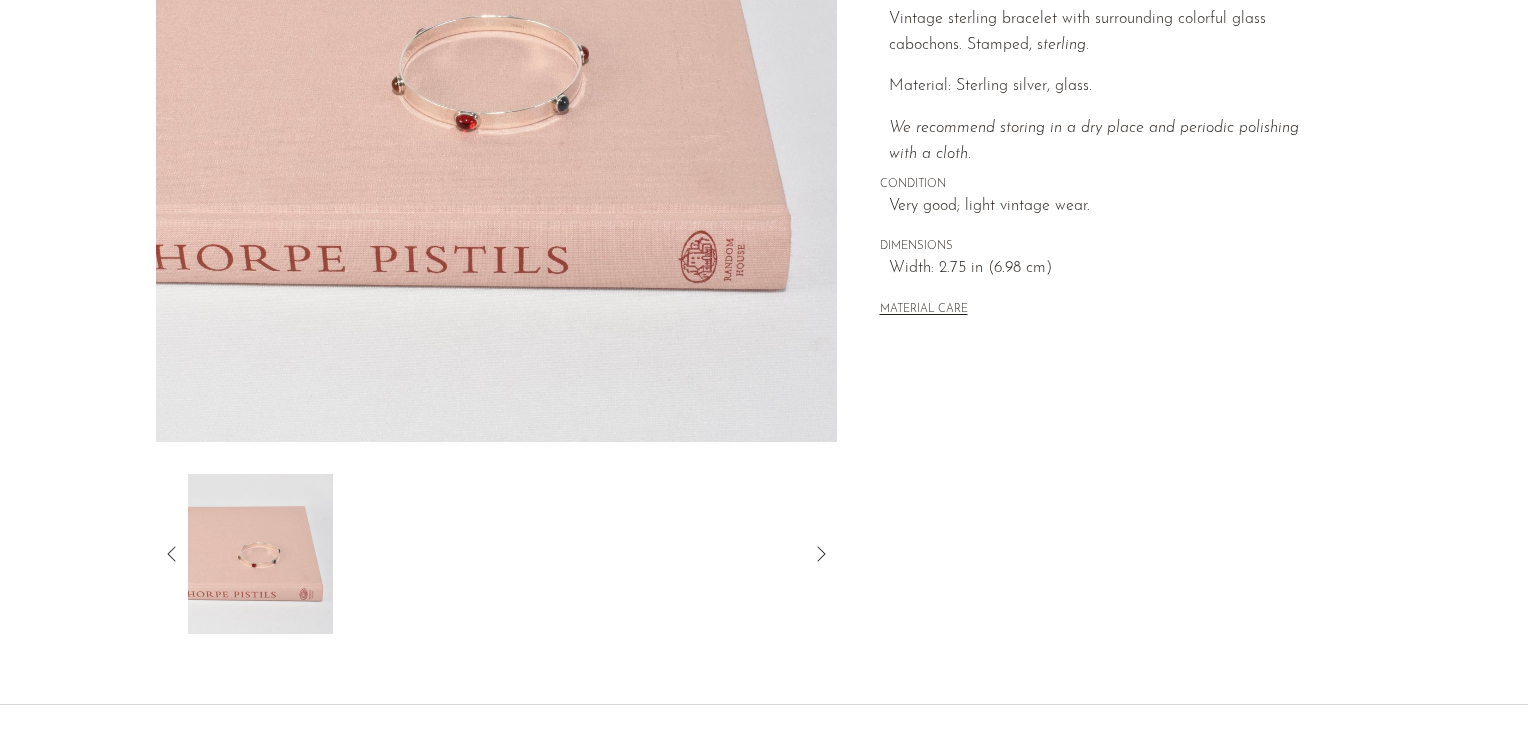 scroll, scrollTop: 300, scrollLeft: 0, axis: vertical 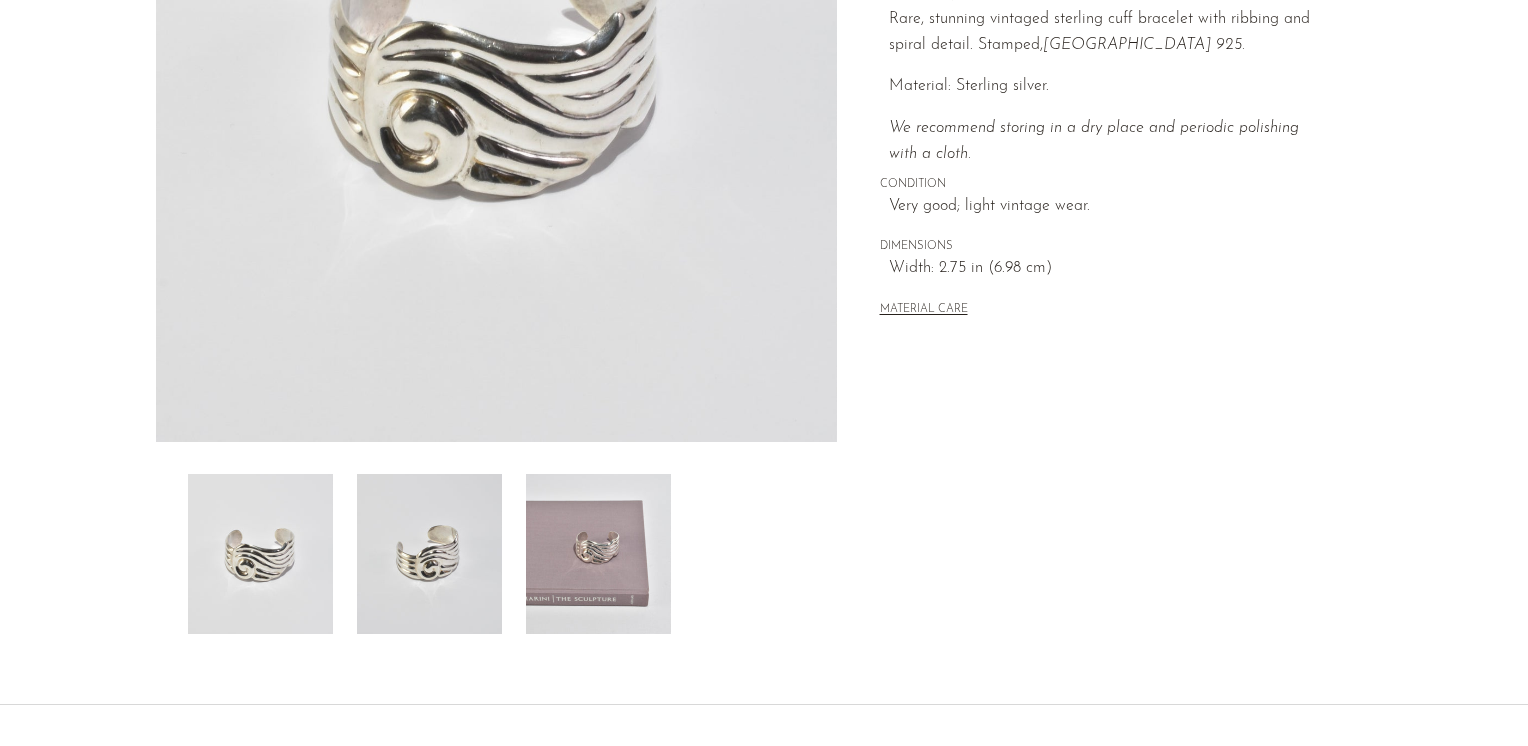 click at bounding box center [598, 554] 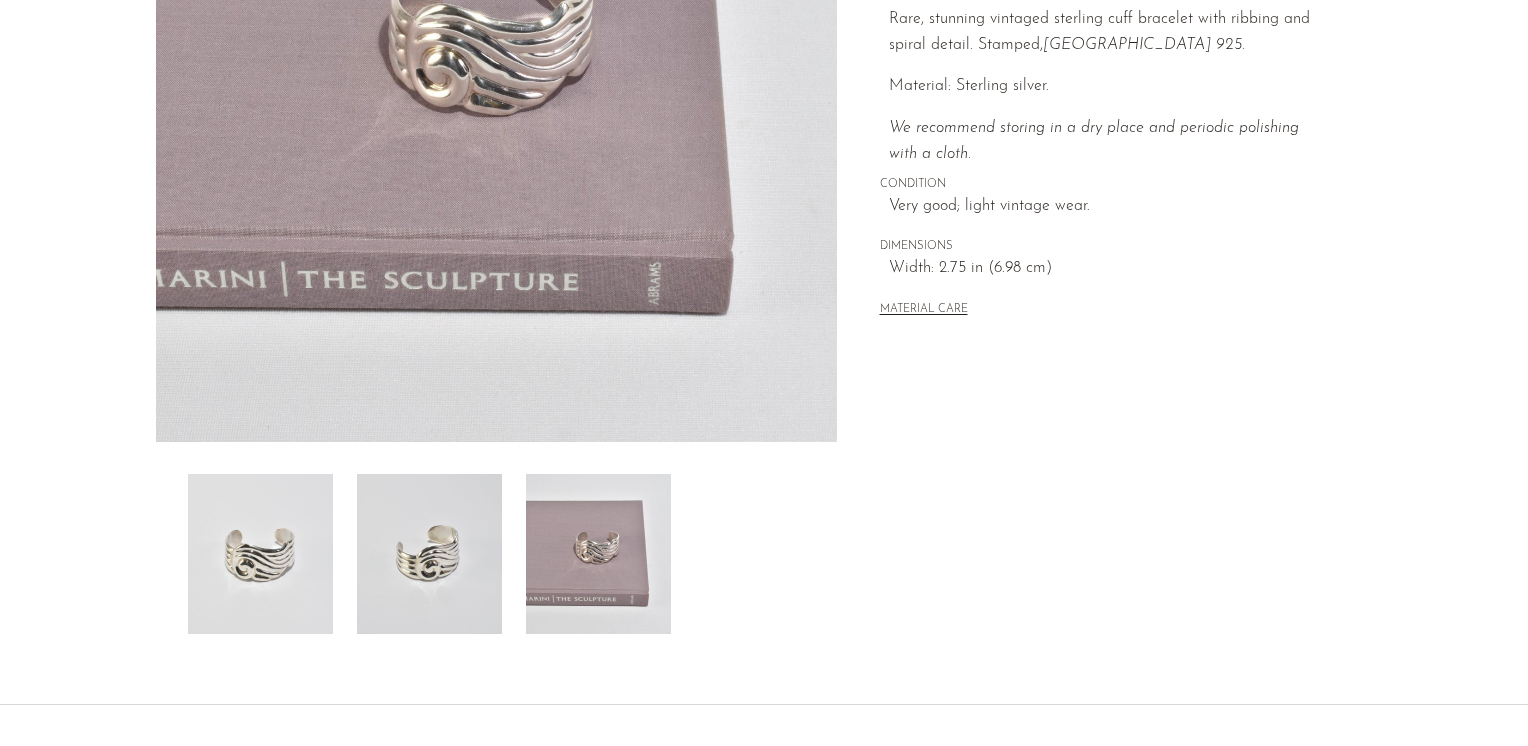 scroll, scrollTop: 300, scrollLeft: 0, axis: vertical 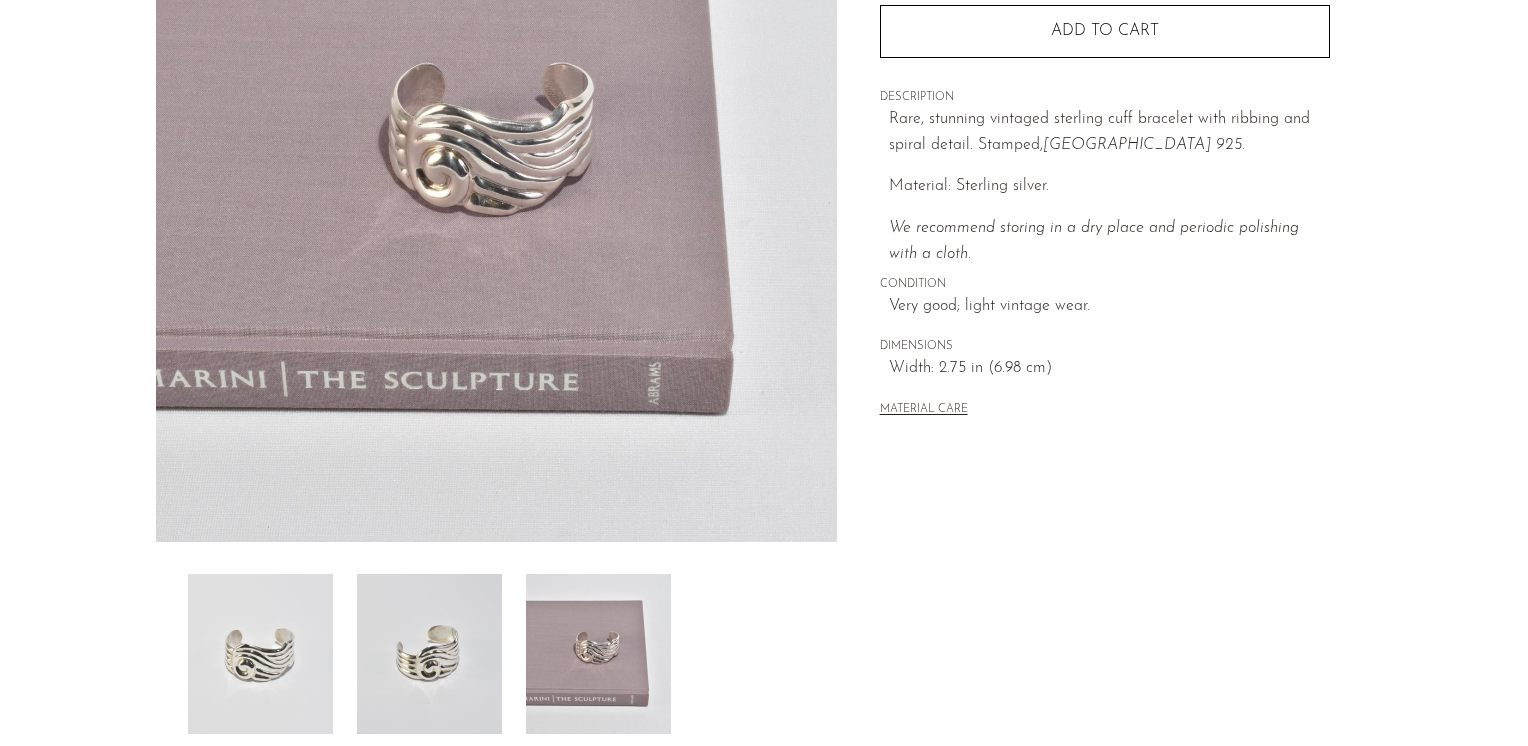 click at bounding box center [429, 654] 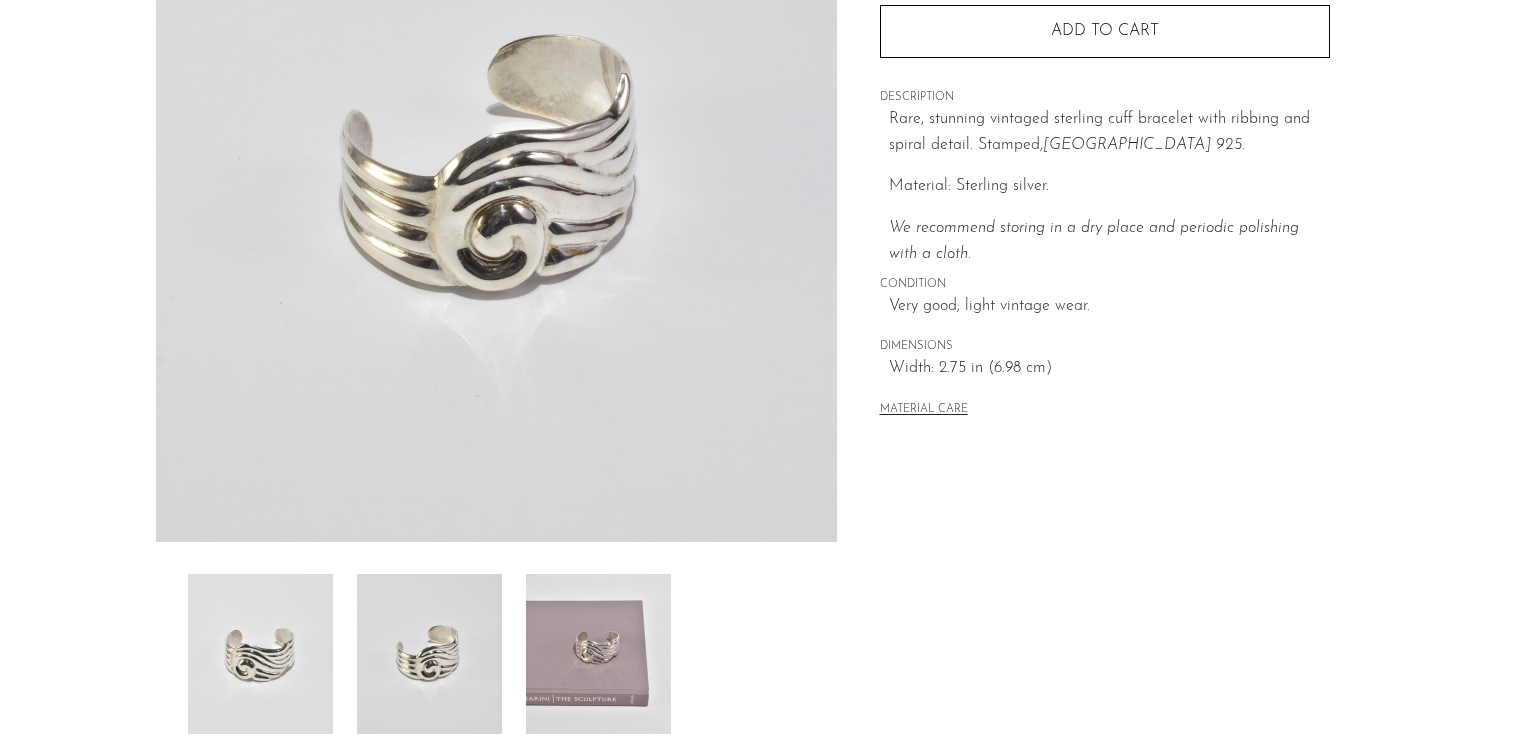click at bounding box center (260, 654) 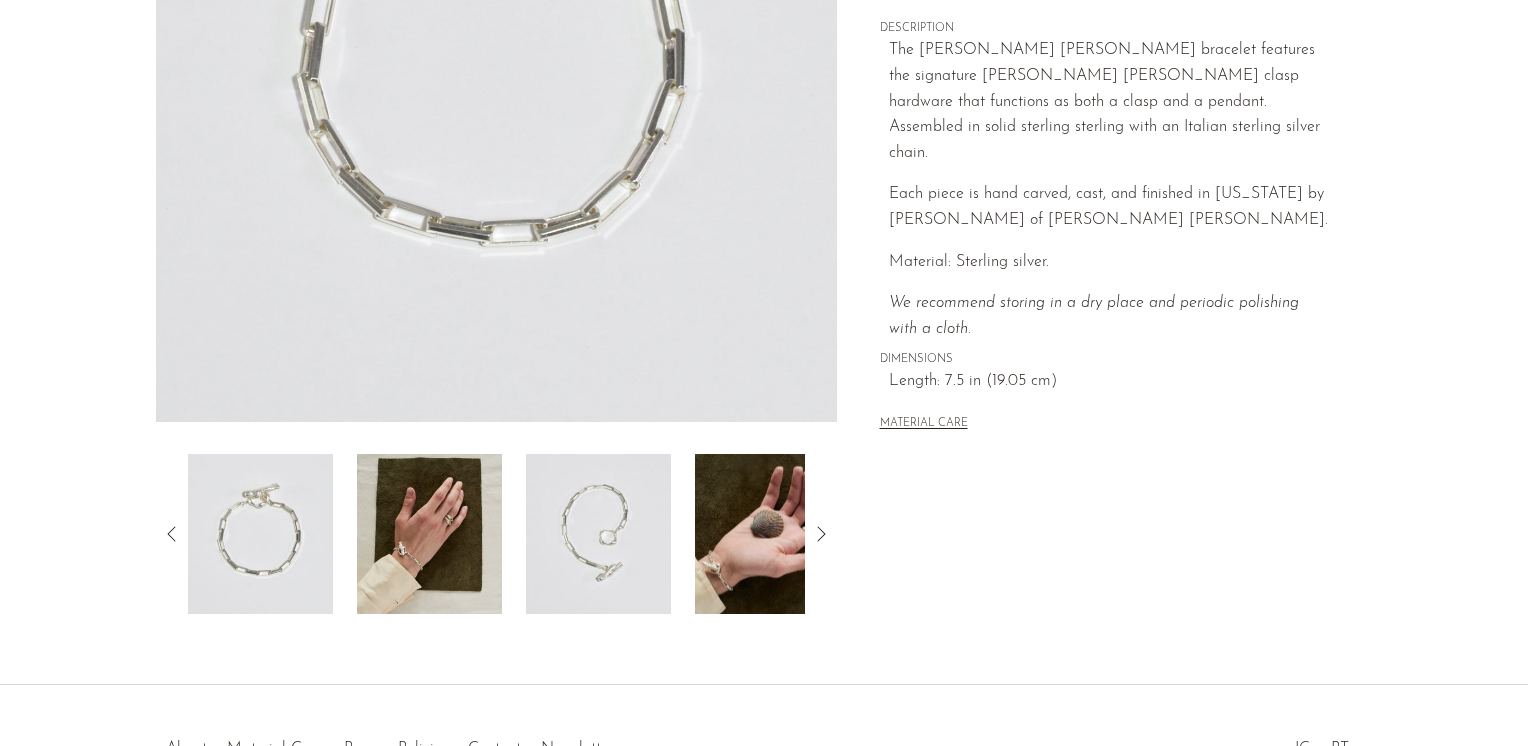 scroll, scrollTop: 500, scrollLeft: 0, axis: vertical 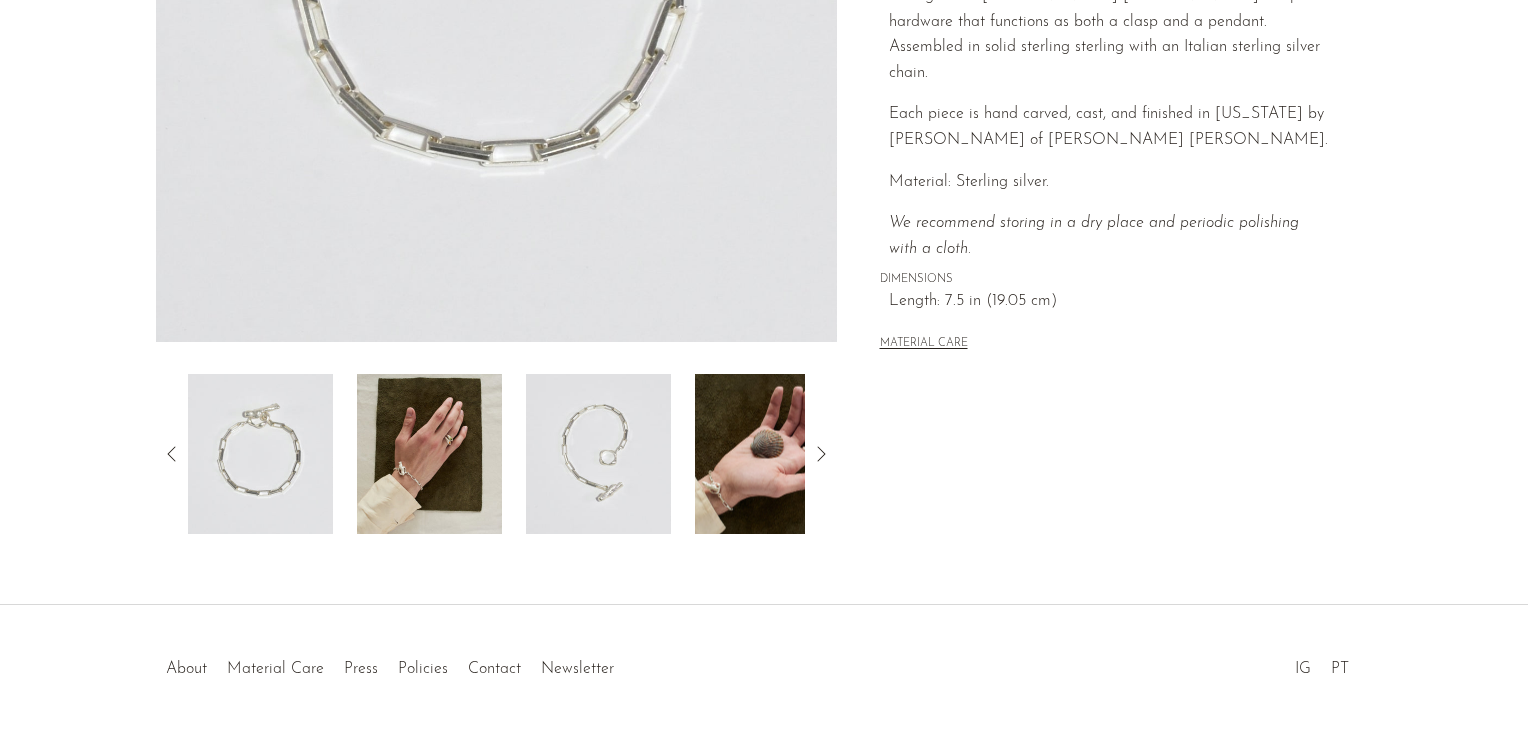 click at bounding box center [429, 454] 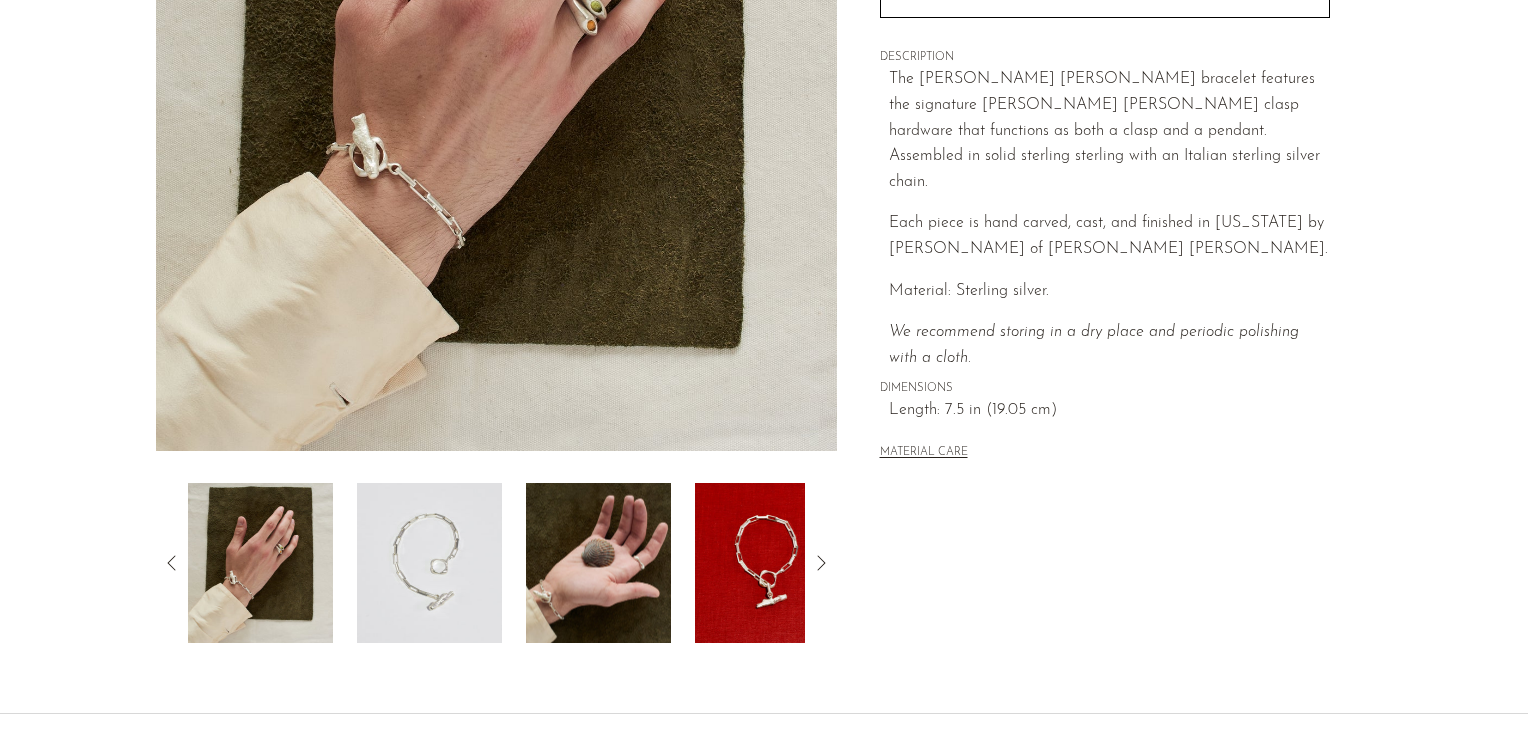 scroll, scrollTop: 400, scrollLeft: 0, axis: vertical 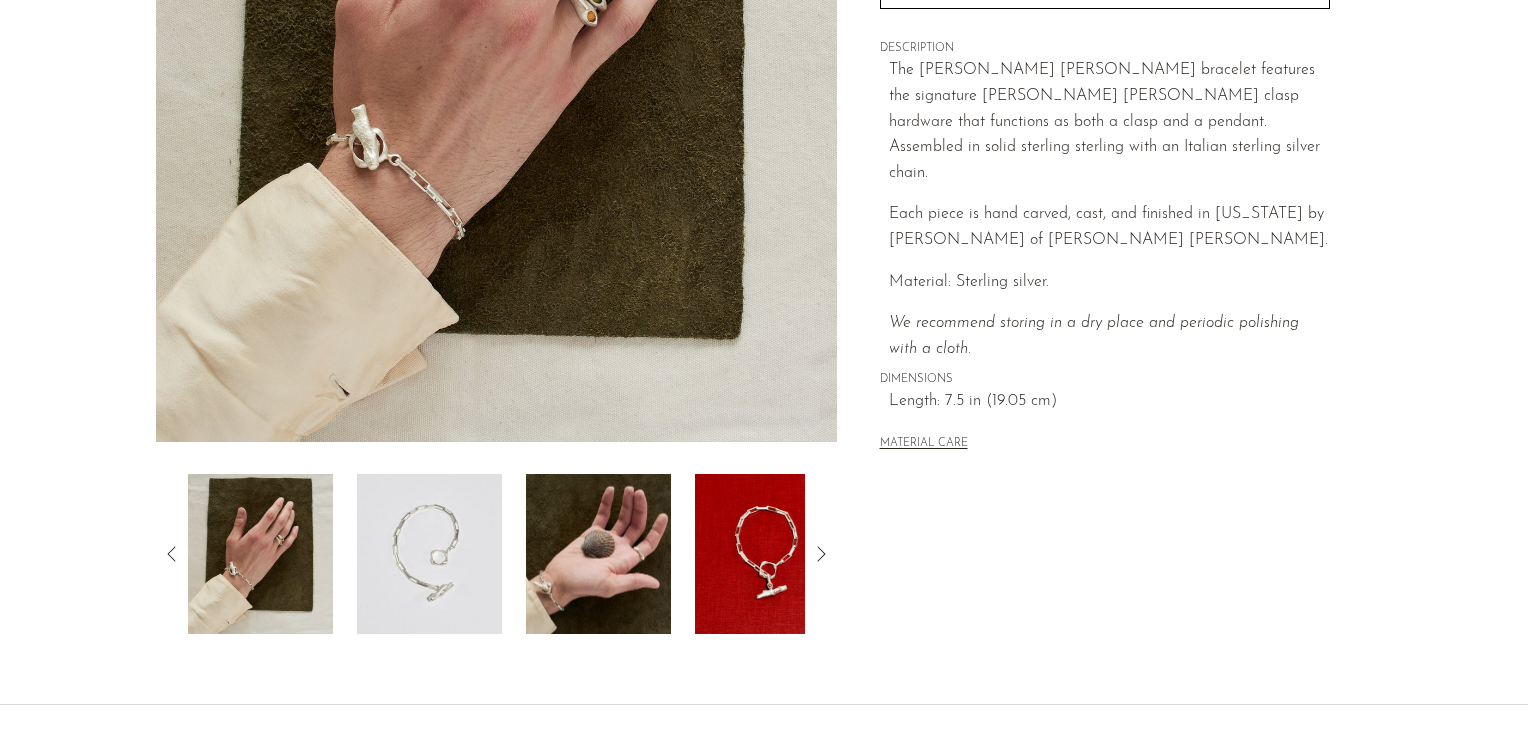 click at bounding box center [767, 554] 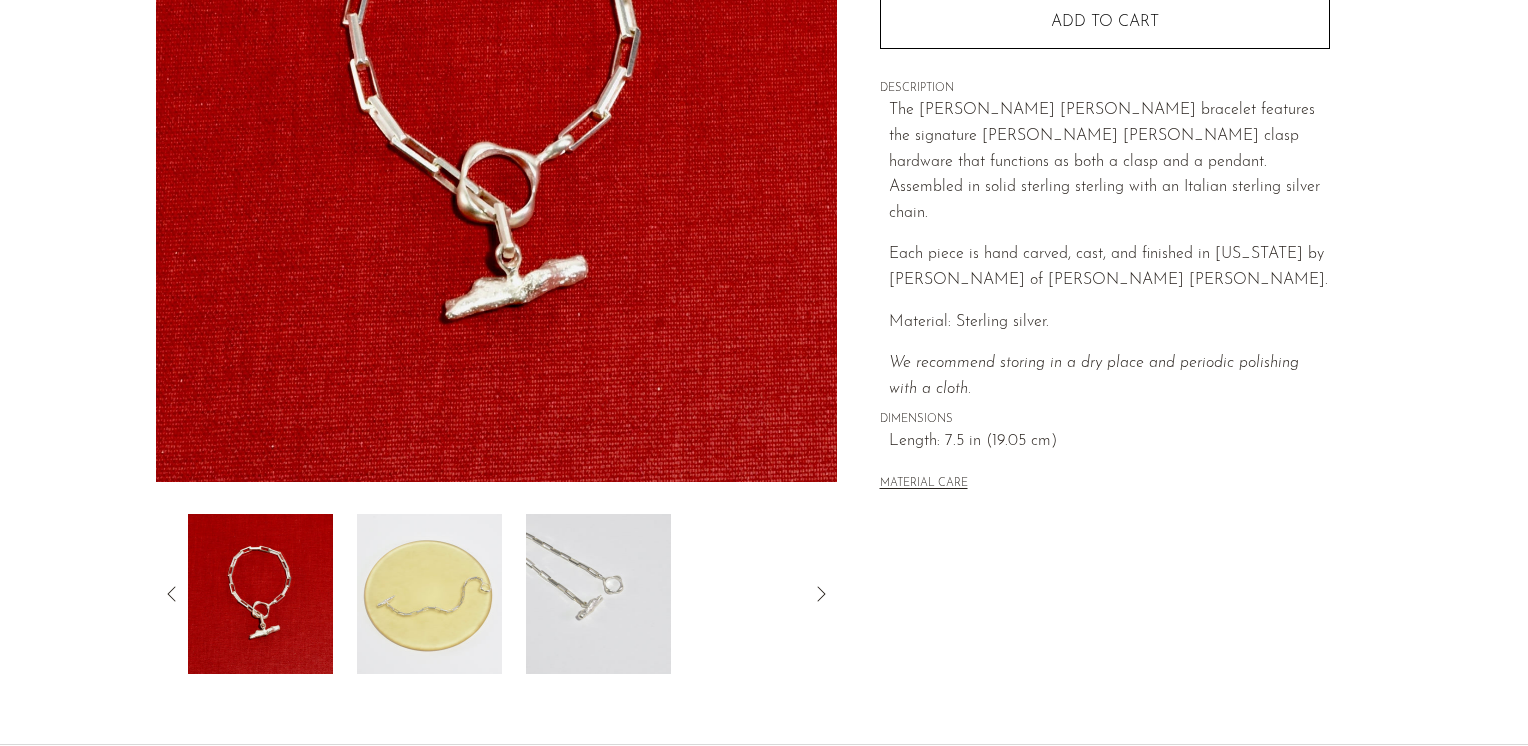 scroll, scrollTop: 500, scrollLeft: 0, axis: vertical 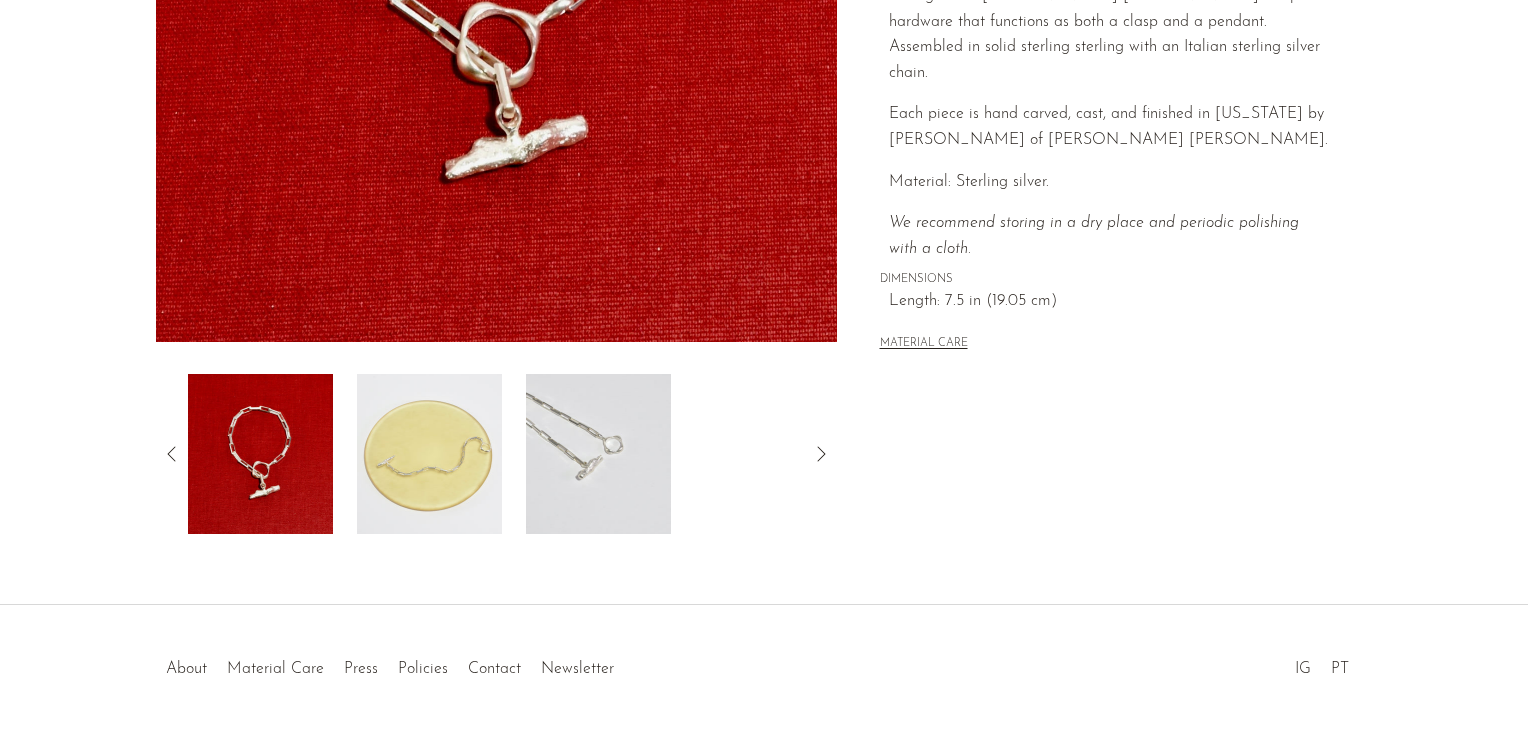 click 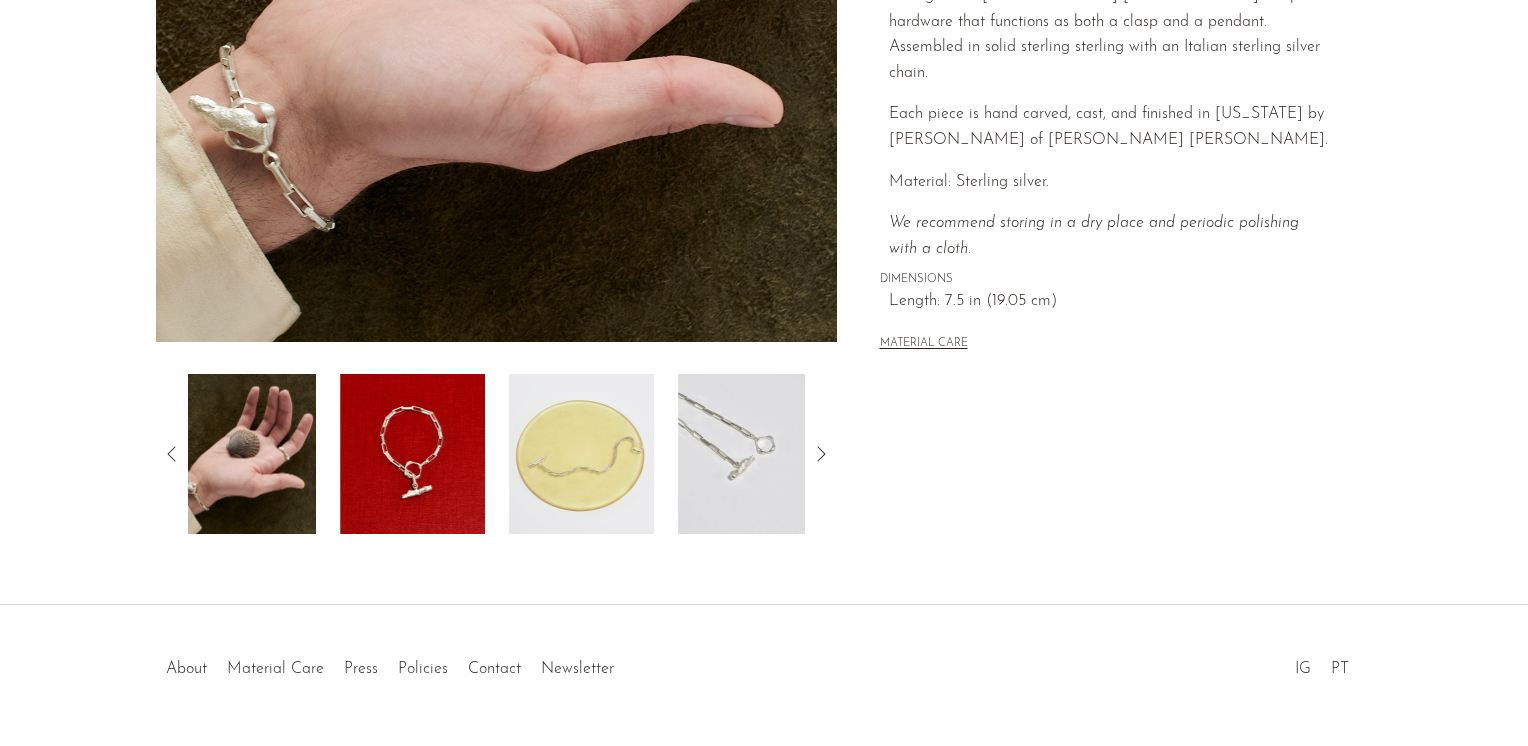 click 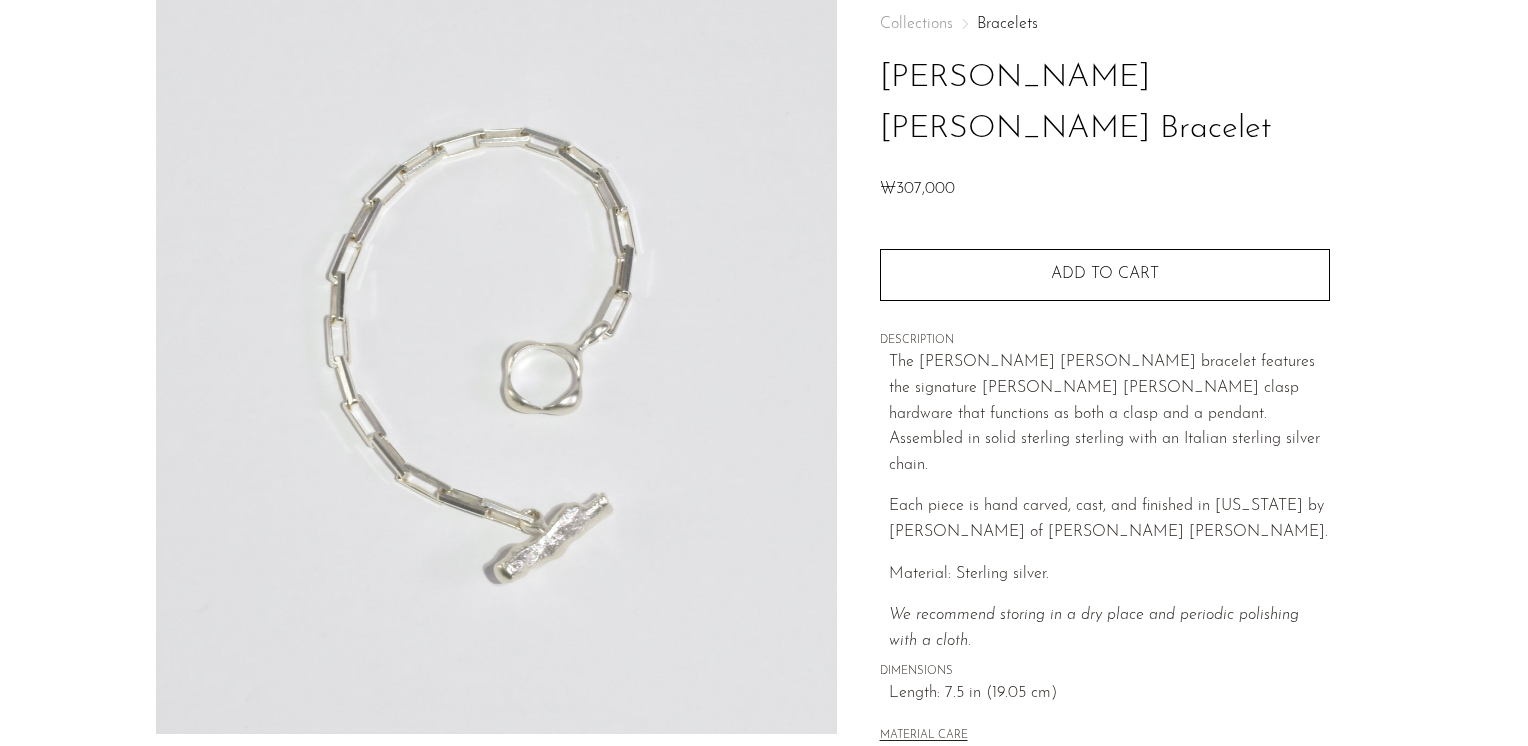scroll, scrollTop: 100, scrollLeft: 0, axis: vertical 